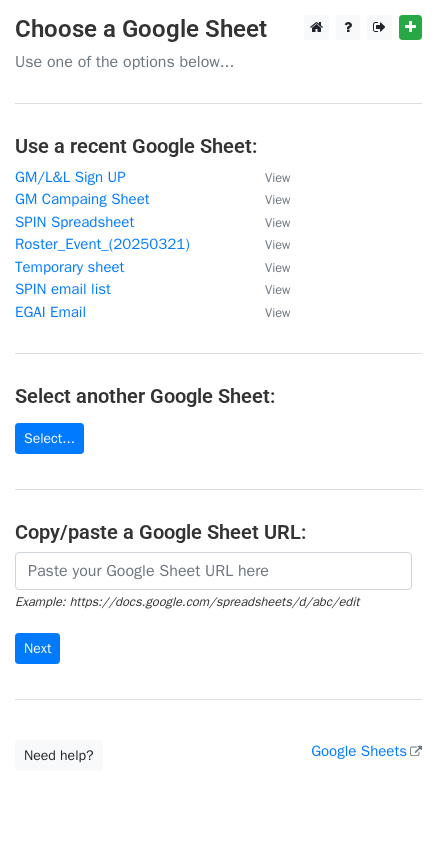 scroll, scrollTop: 0, scrollLeft: 0, axis: both 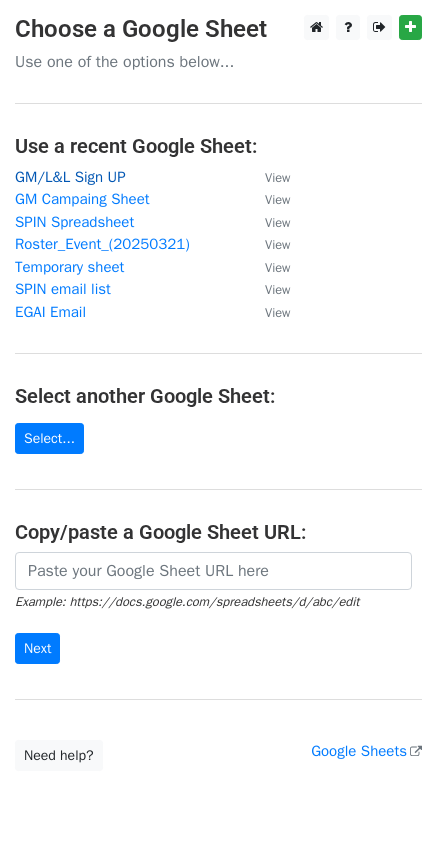 click on "GM/L&L Sign UP" at bounding box center (70, 177) 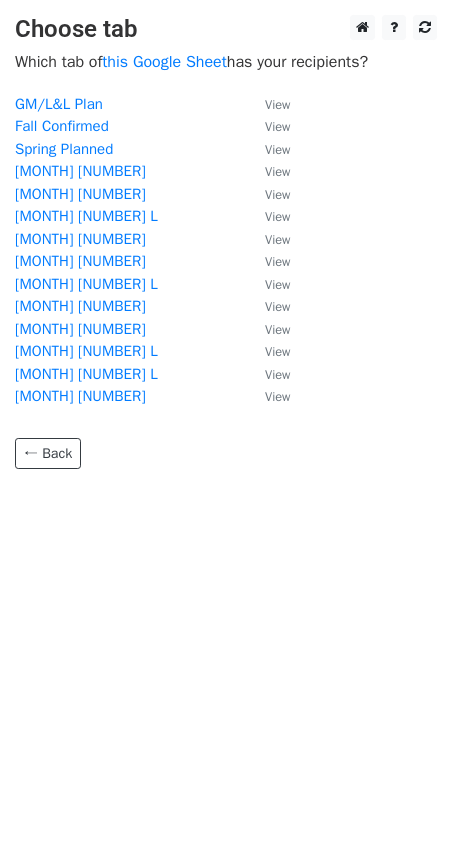 scroll, scrollTop: 0, scrollLeft: 0, axis: both 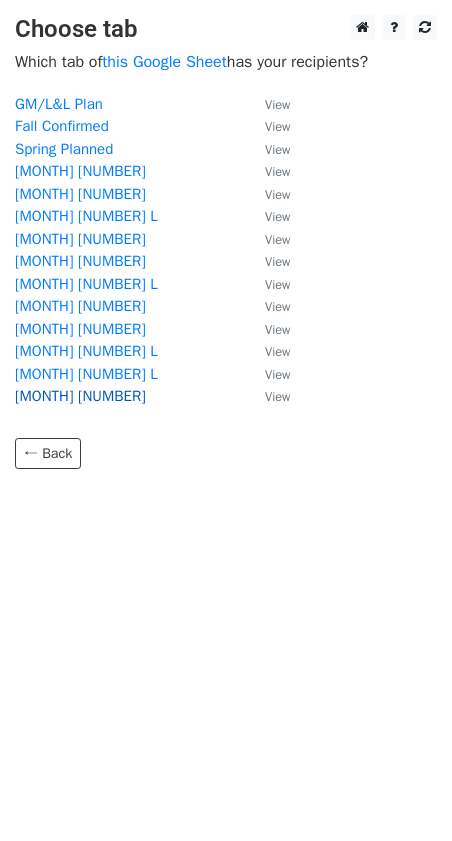 click on "[MONTH] [NUMBER]" at bounding box center (80, 396) 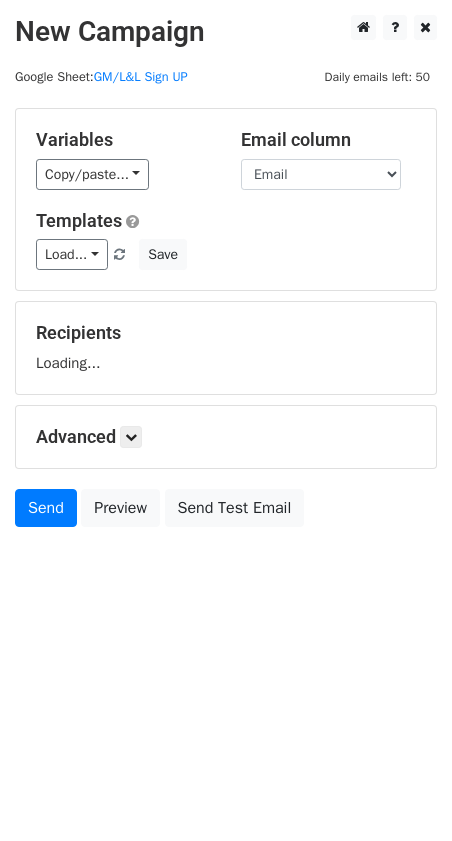 scroll, scrollTop: 0, scrollLeft: 0, axis: both 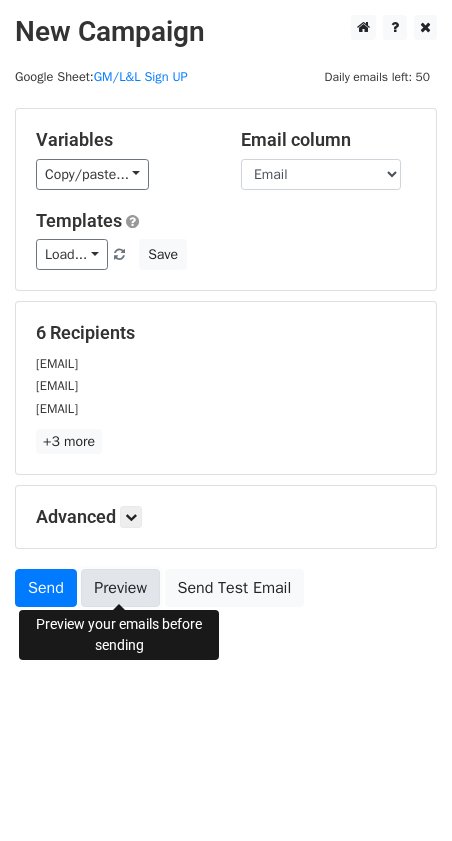 click on "Preview" at bounding box center [120, 588] 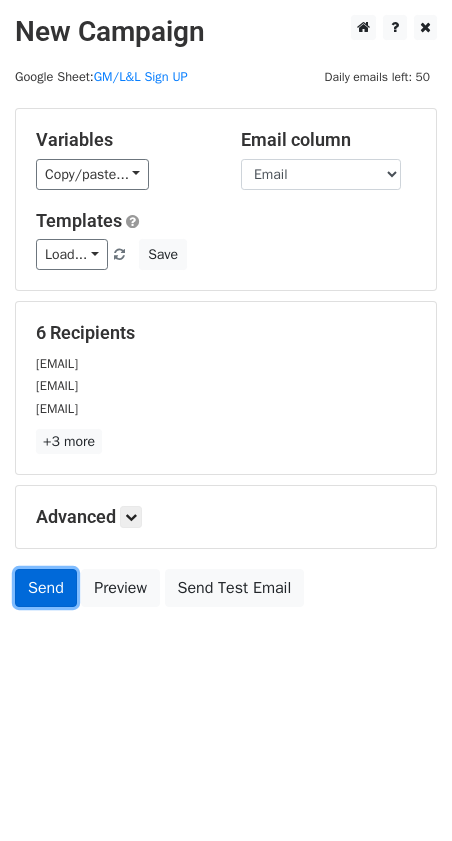 click on "Send" at bounding box center (46, 588) 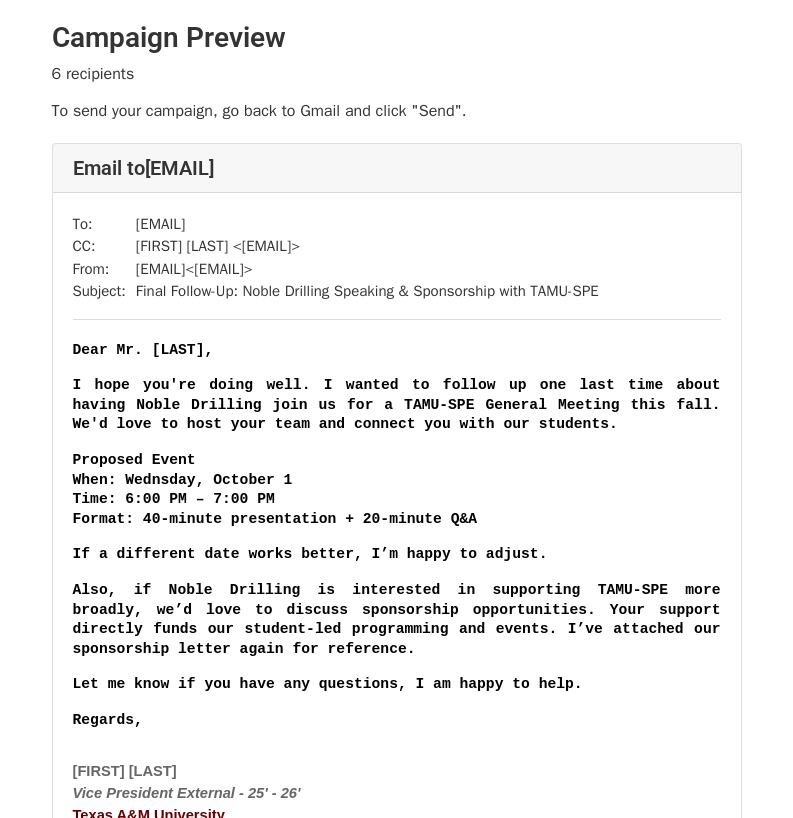 scroll, scrollTop: 0, scrollLeft: 0, axis: both 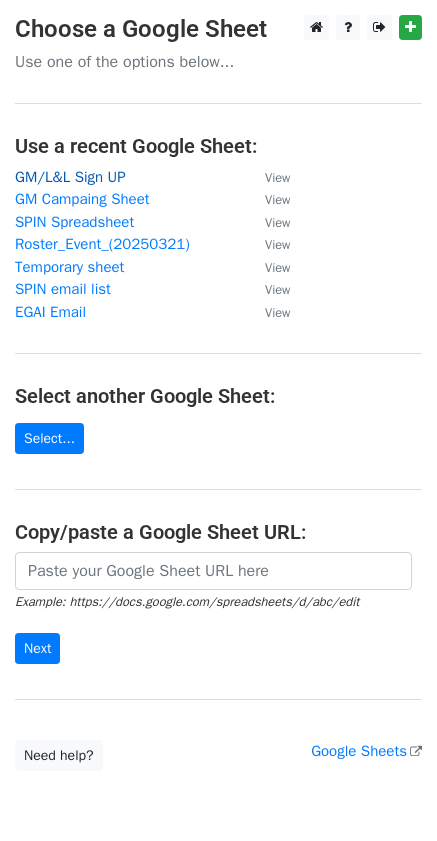 click on "GM/L&L Sign UP" at bounding box center [70, 177] 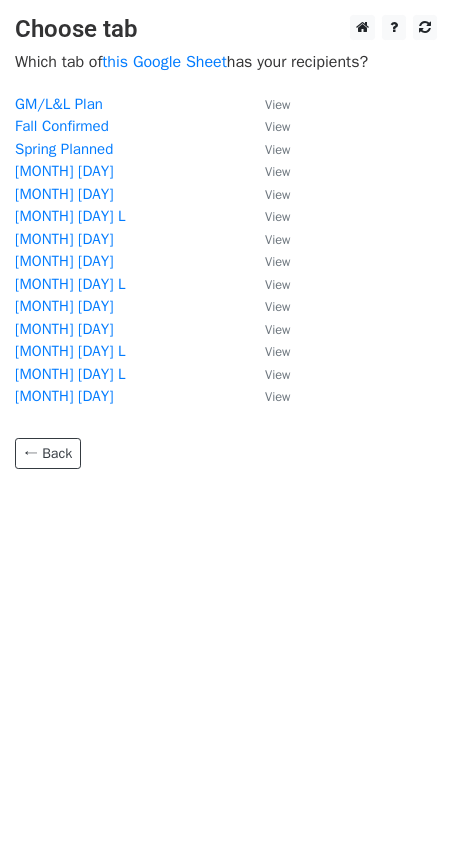 scroll, scrollTop: 0, scrollLeft: 0, axis: both 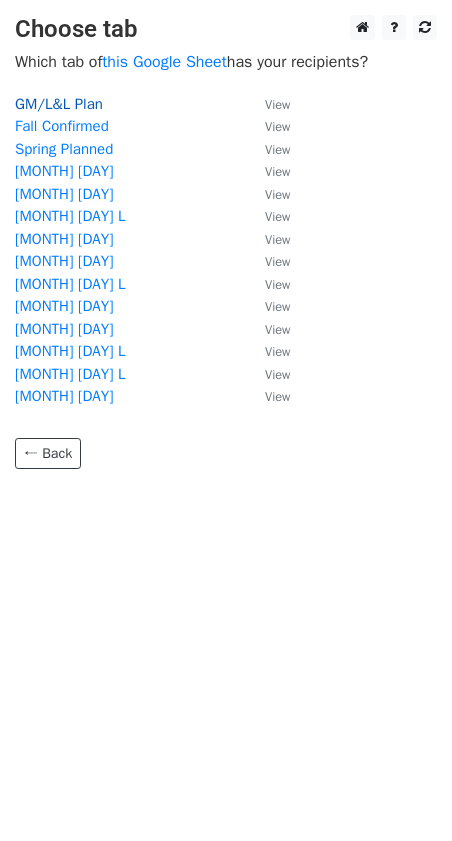 click on "GM/L&L Plan" at bounding box center [59, 104] 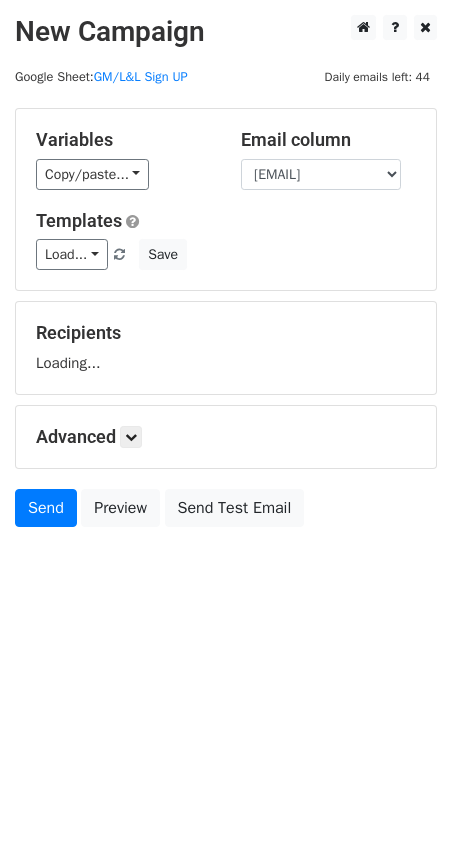 scroll, scrollTop: 0, scrollLeft: 0, axis: both 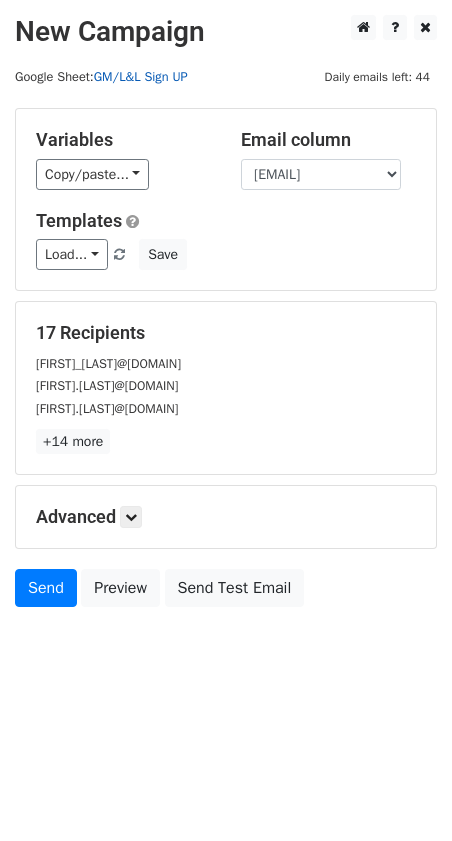 click on "GM/L&L Sign UP" at bounding box center [141, 77] 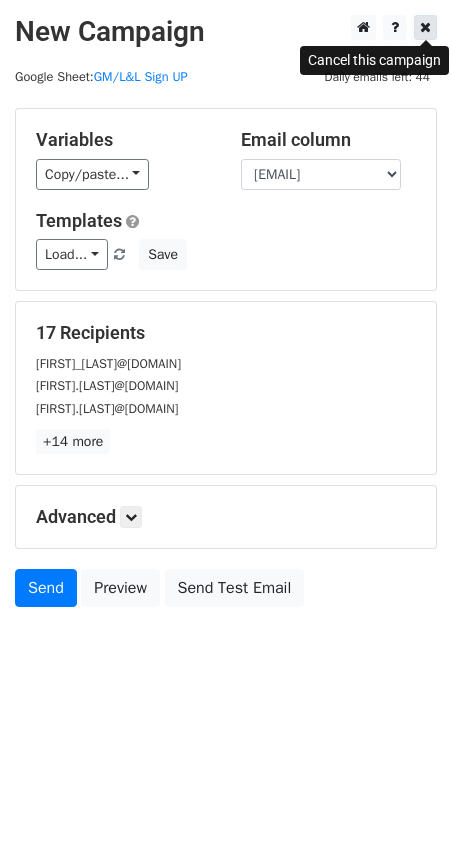 click at bounding box center (425, 27) 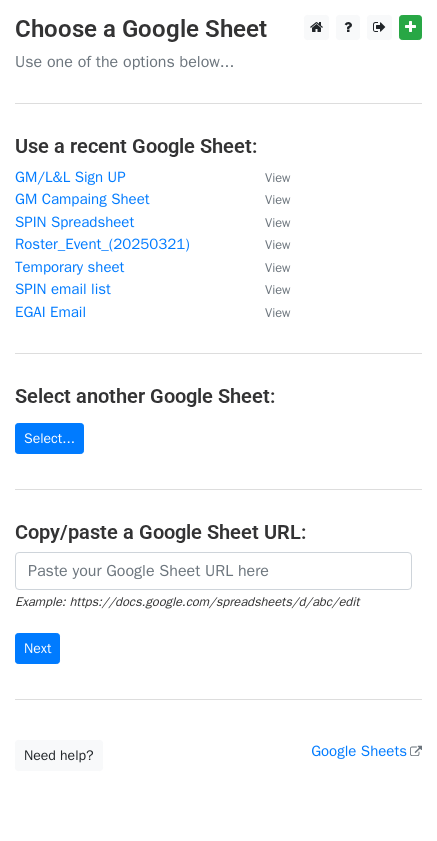 scroll, scrollTop: 0, scrollLeft: 0, axis: both 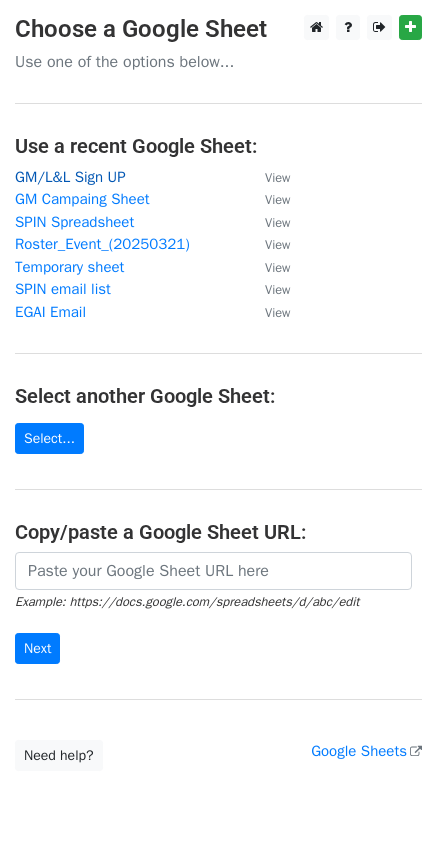 click on "GM/L&L Sign UP" at bounding box center (70, 177) 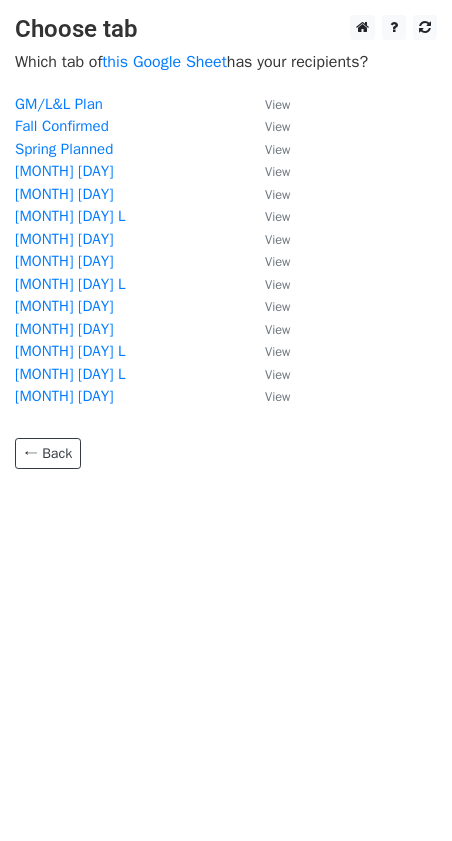 scroll, scrollTop: 0, scrollLeft: 0, axis: both 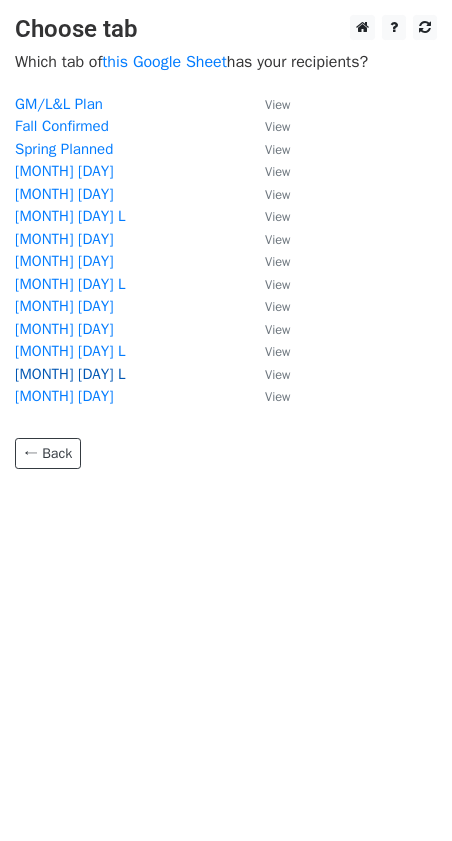click on "August 5 L" at bounding box center [70, 374] 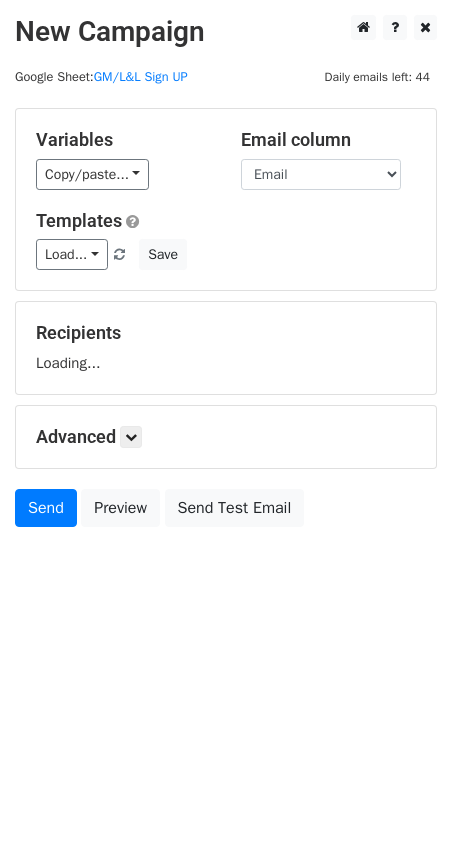 scroll, scrollTop: 0, scrollLeft: 0, axis: both 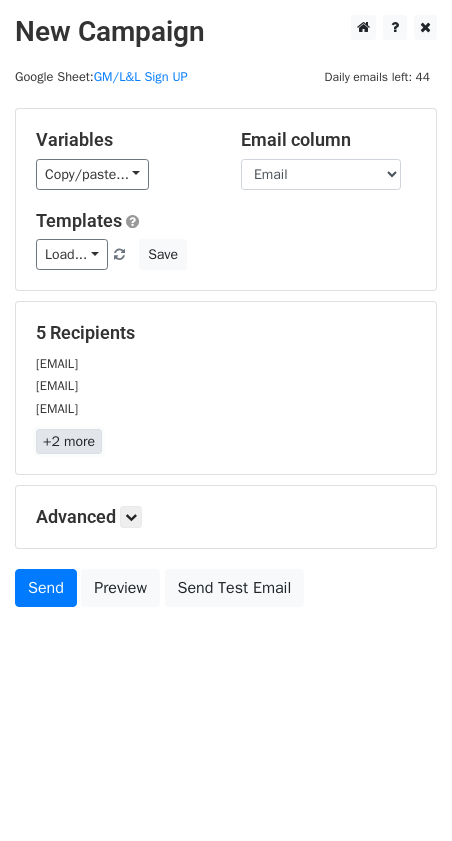 click on "+2 more" at bounding box center (69, 441) 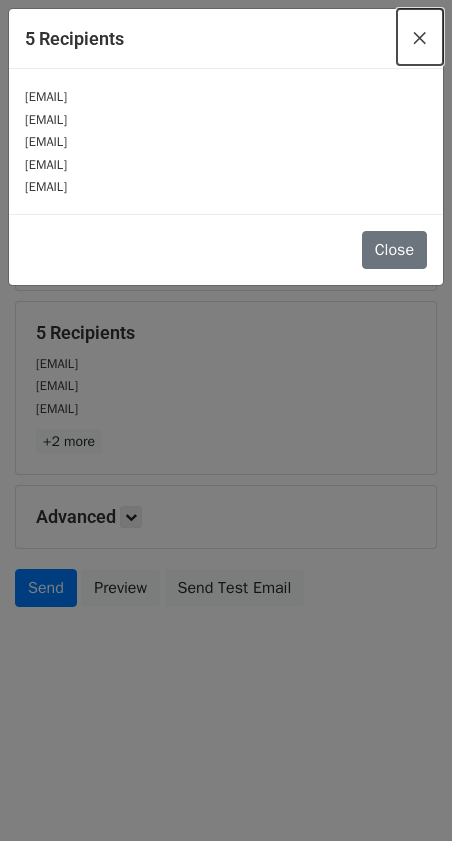 click on "×" at bounding box center (420, 37) 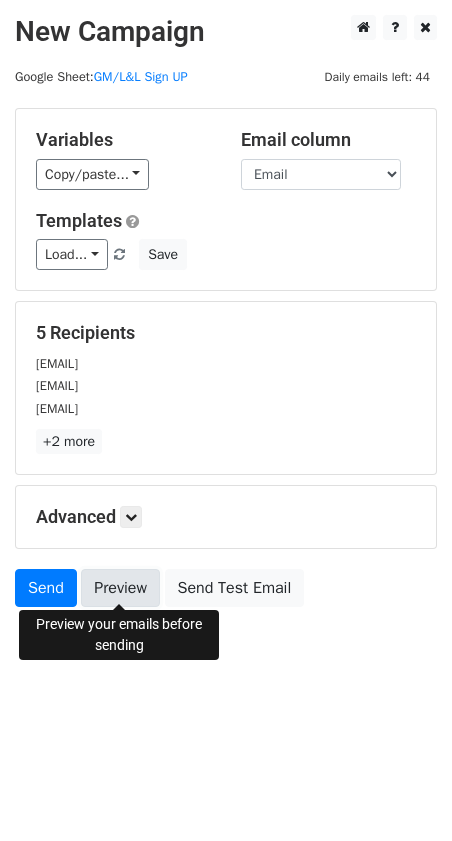 click on "Preview" at bounding box center [120, 588] 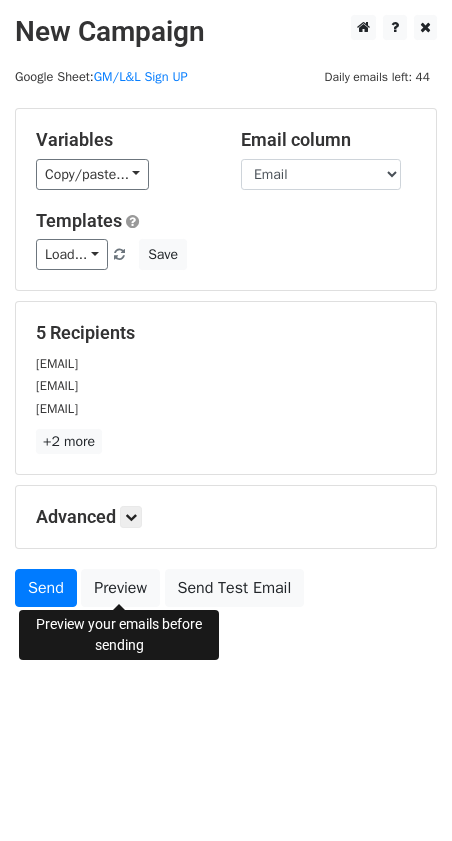 click on "New Campaign
Daily emails left: 44
Google Sheet:
GM/L&L Sign UP
Variables
Copy/paste...
{{Company}}
{{Contact}}
{{Email}}
{{Date}}
{{Result 3}}
Email column
Company
Contact
Email
Date
Result 3
Templates
Load...
No templates saved
Save
5 Recipients
dgreen@ulterra.com
tiffany.reyna@technipfmc.com
camilo.x.amezquita@williams.com
+2 more
5 Recipients
×
dgreen@ulterra.com
tiffany.reyna@technipfmc.com
camilo.x.amezquita@williams.com
Heather.Dishman@weatherford.com
Jessica.Yurman@woodside.com
Close
Advanced
Tracking
Track Opens
UTM Codes
Track Clicks
Filters
Only include spreadsheet rows that match the following filters:" at bounding box center [226, 420] 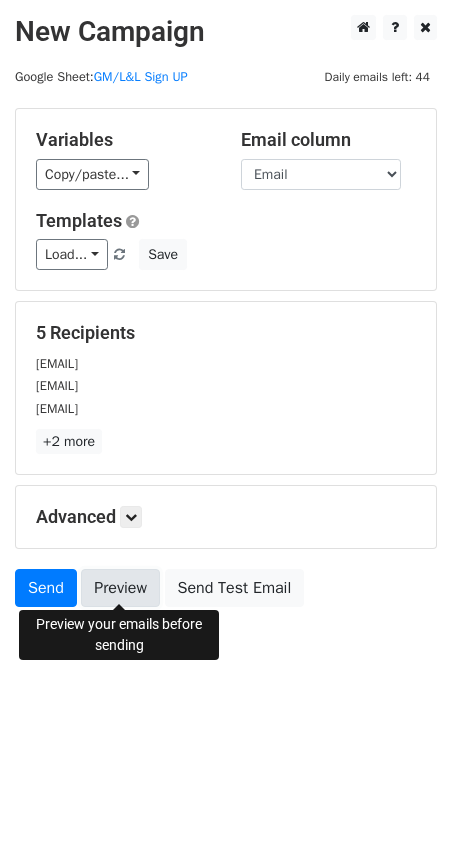 click on "Preview" at bounding box center [120, 588] 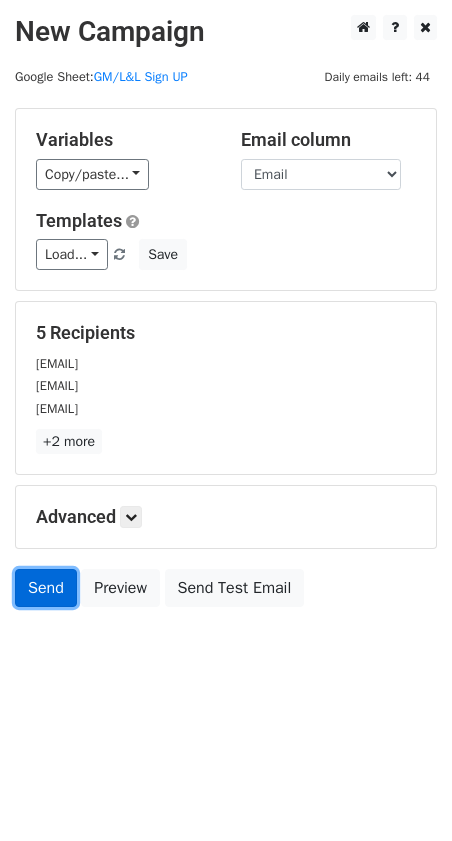 click on "Send" at bounding box center [46, 588] 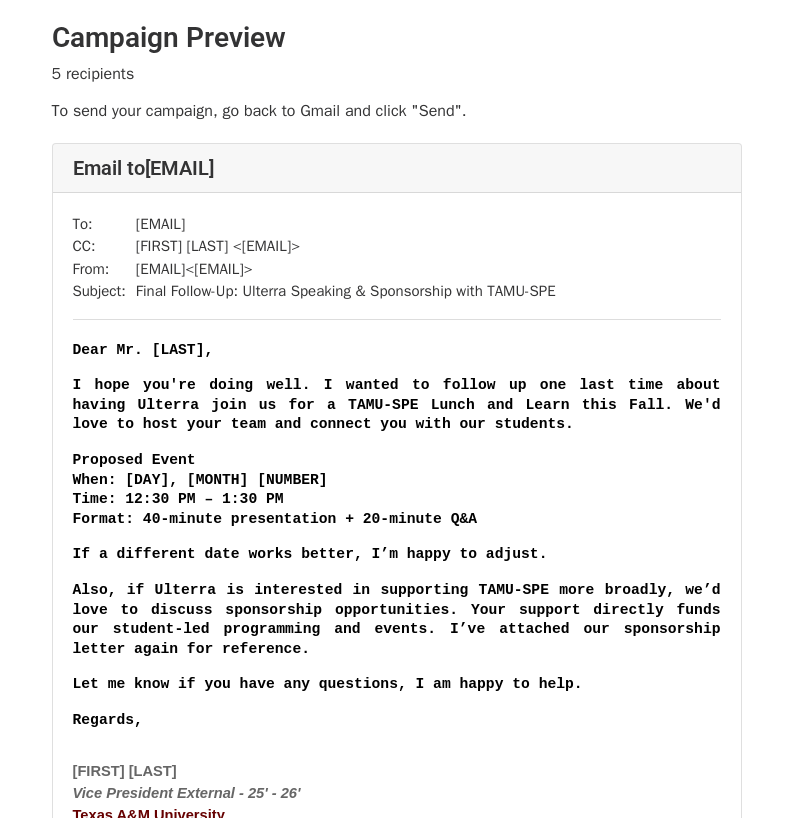 scroll, scrollTop: 0, scrollLeft: 0, axis: both 